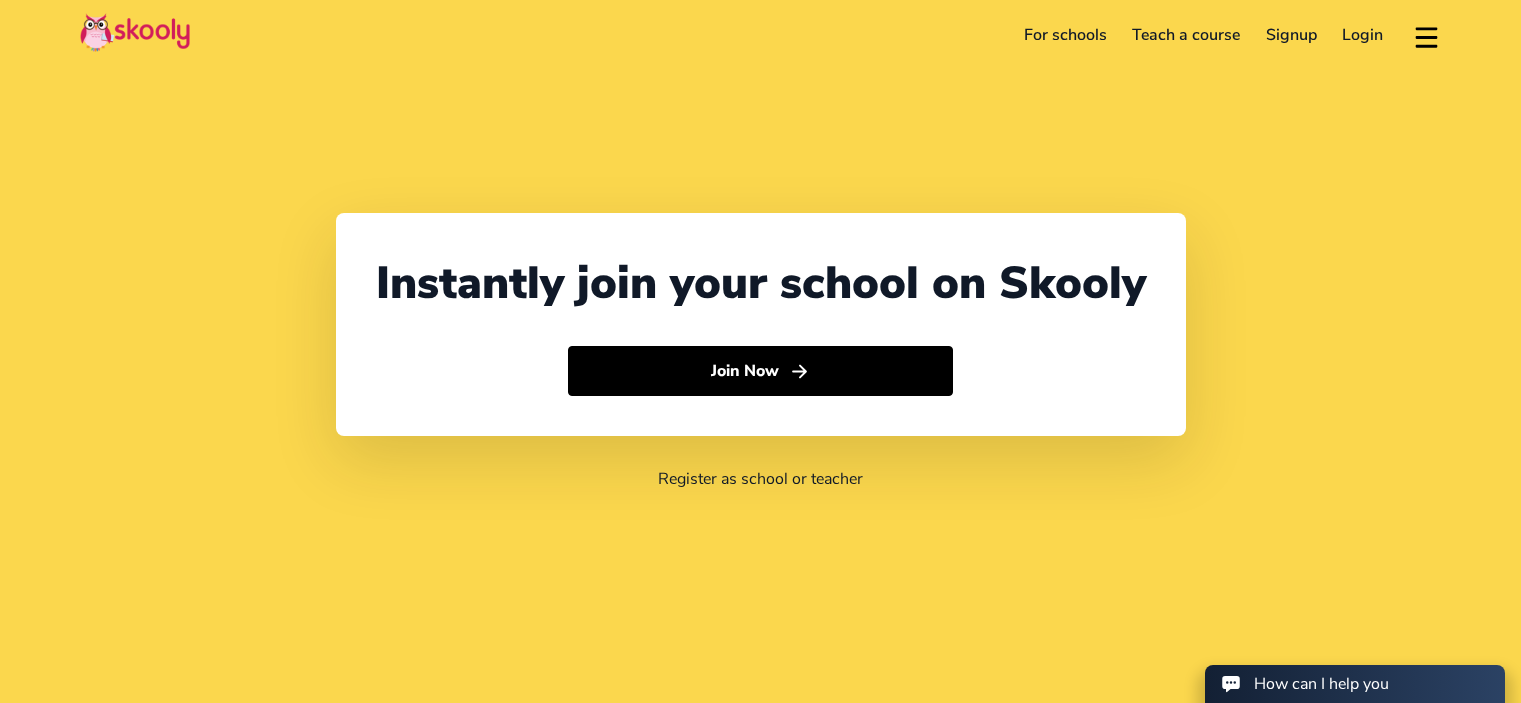 scroll, scrollTop: 0, scrollLeft: 0, axis: both 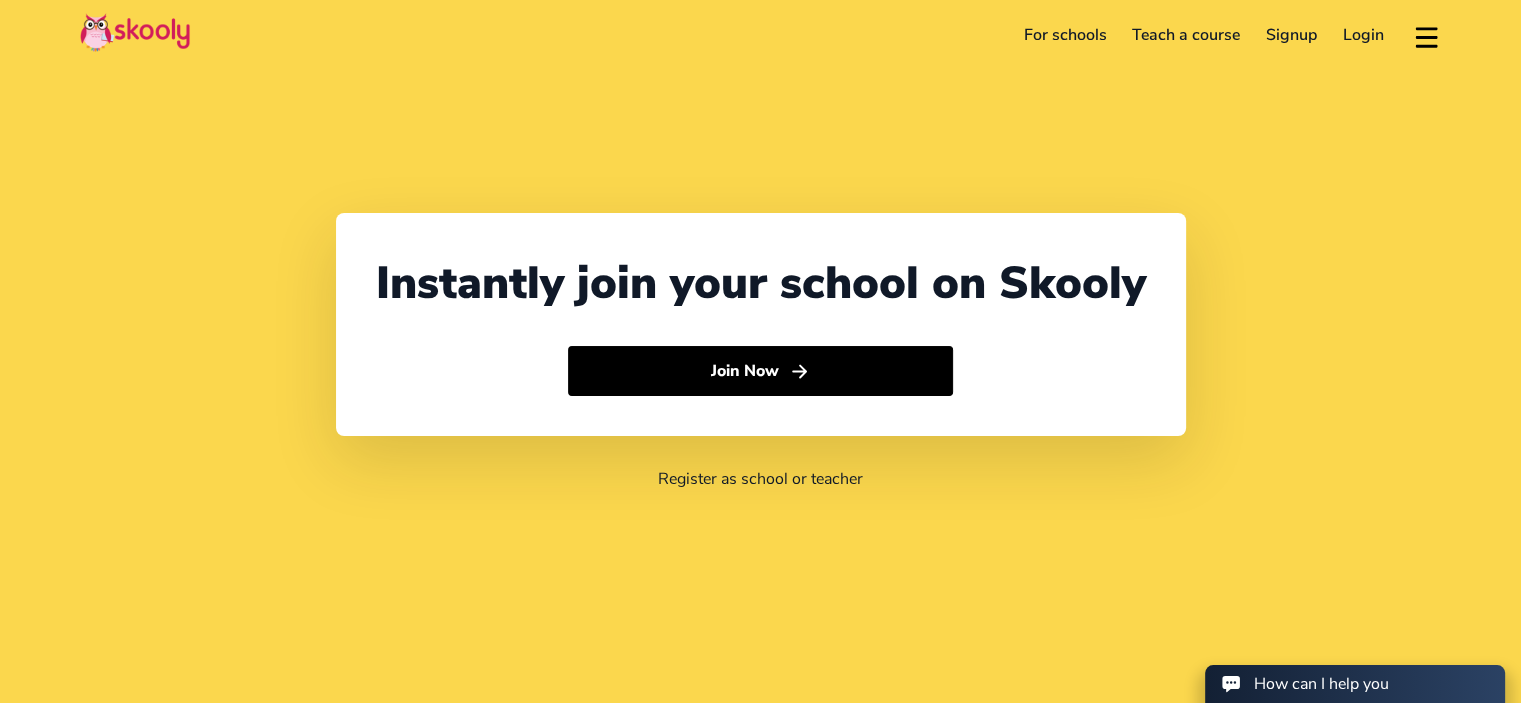 select on "962" 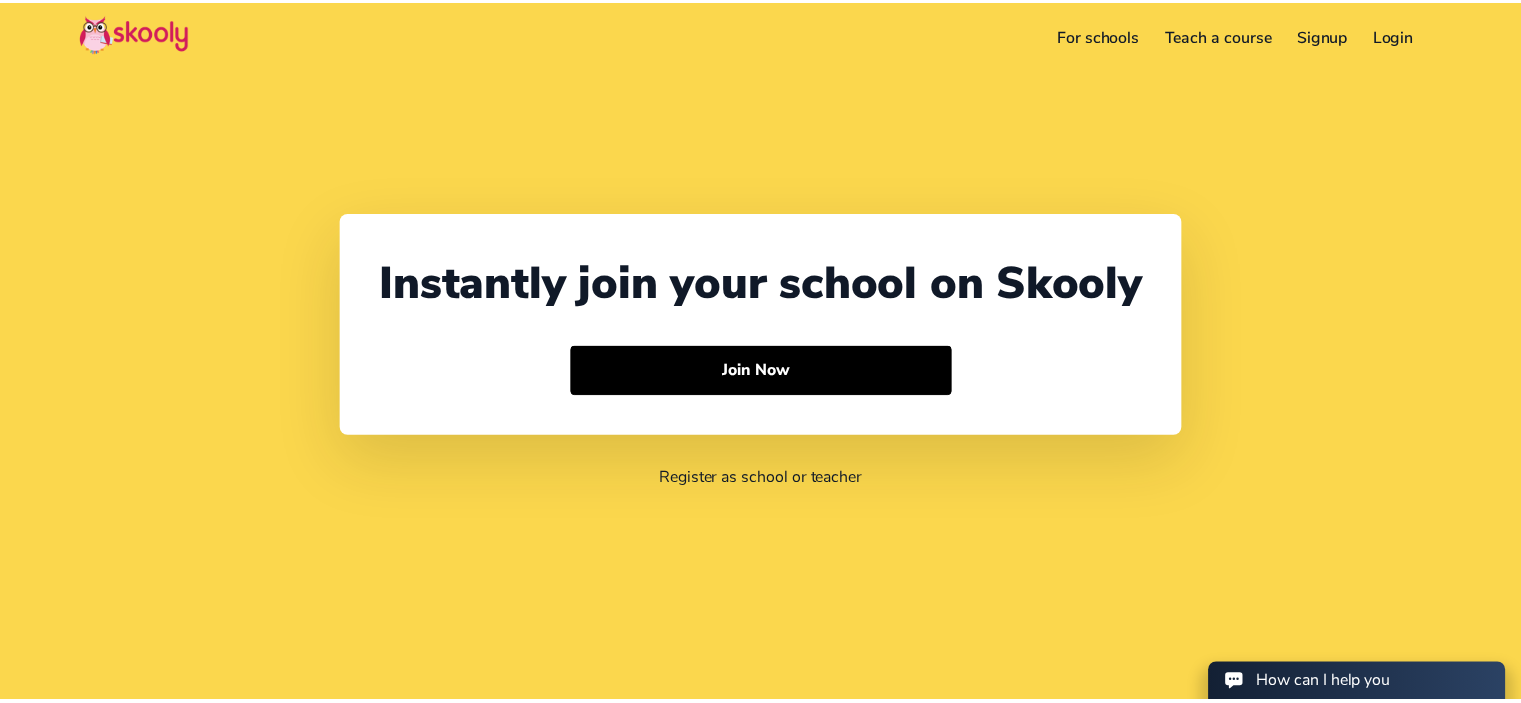 scroll, scrollTop: 0, scrollLeft: 0, axis: both 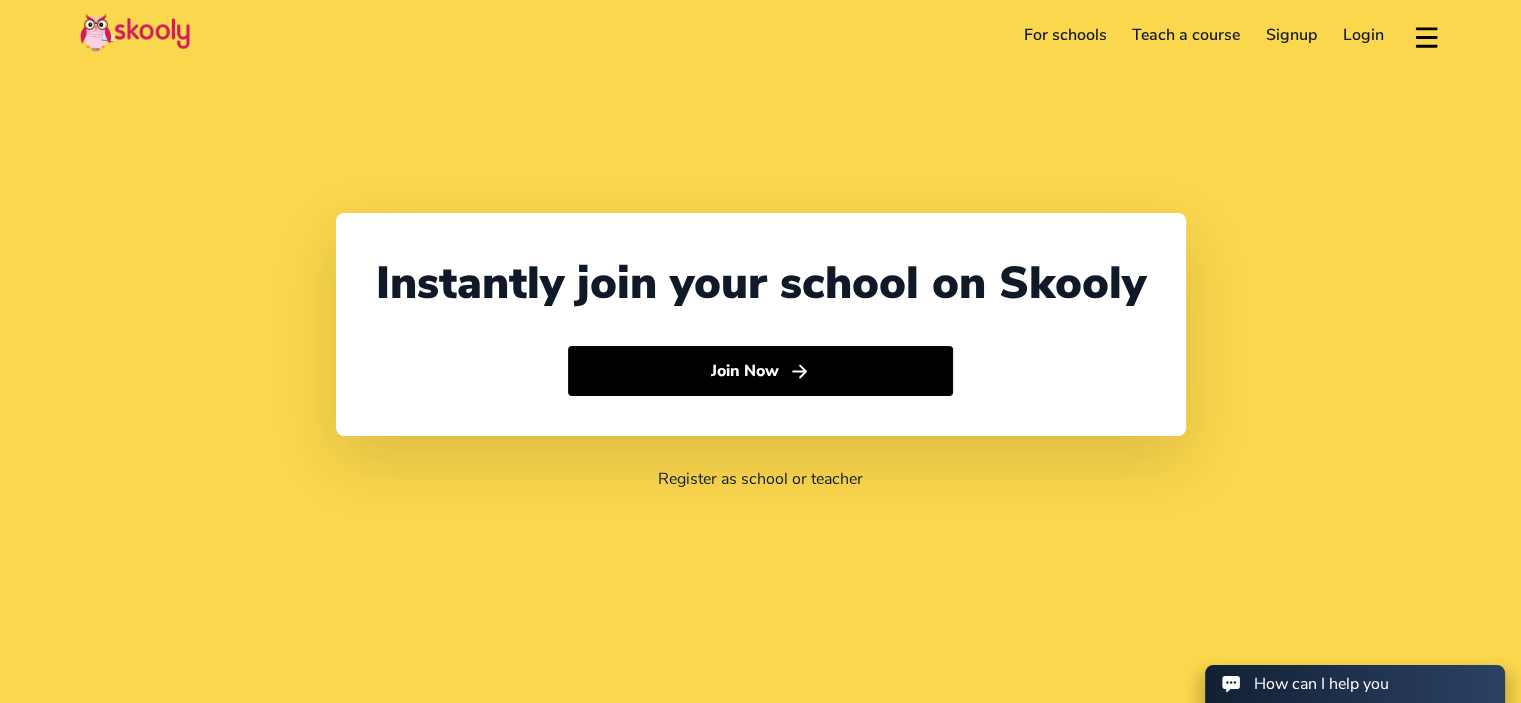 select on "962" 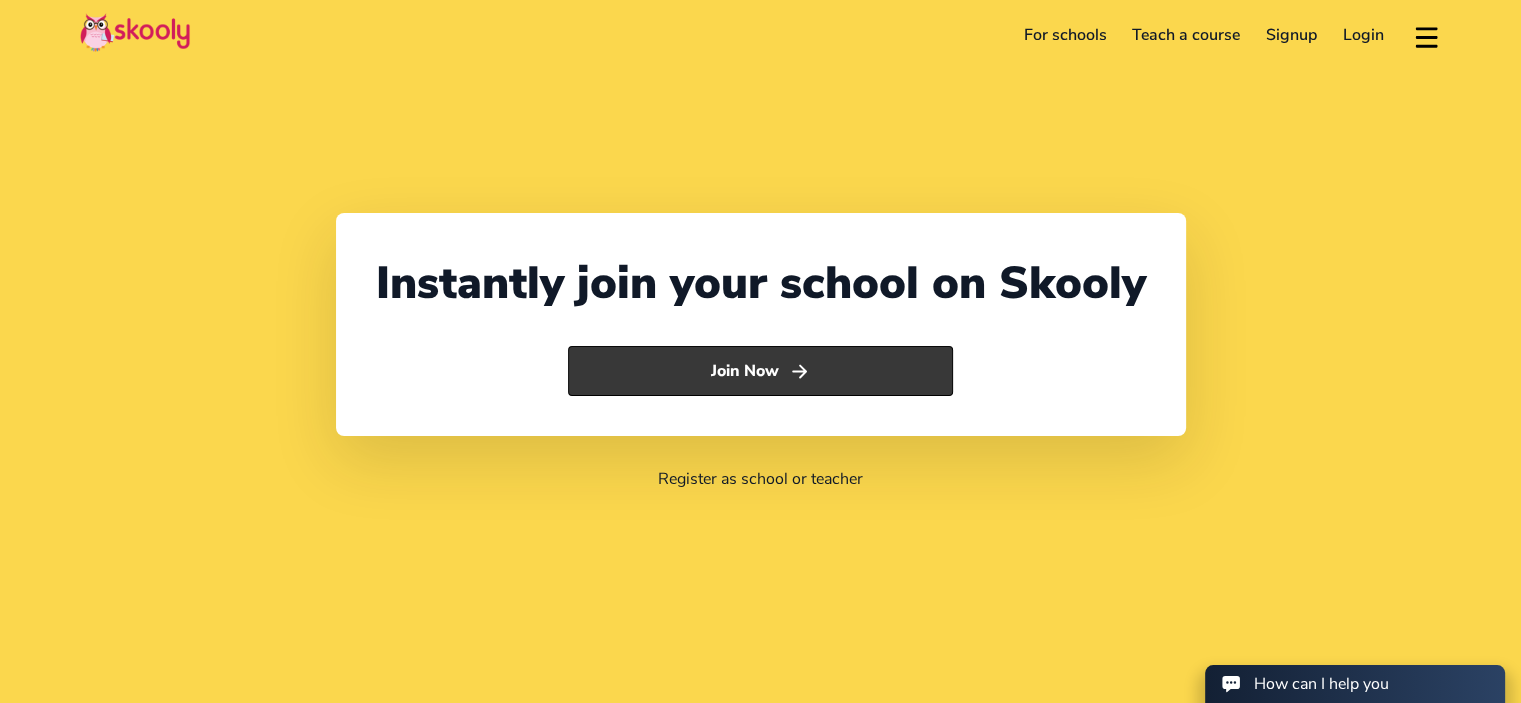 click on "Join Now" 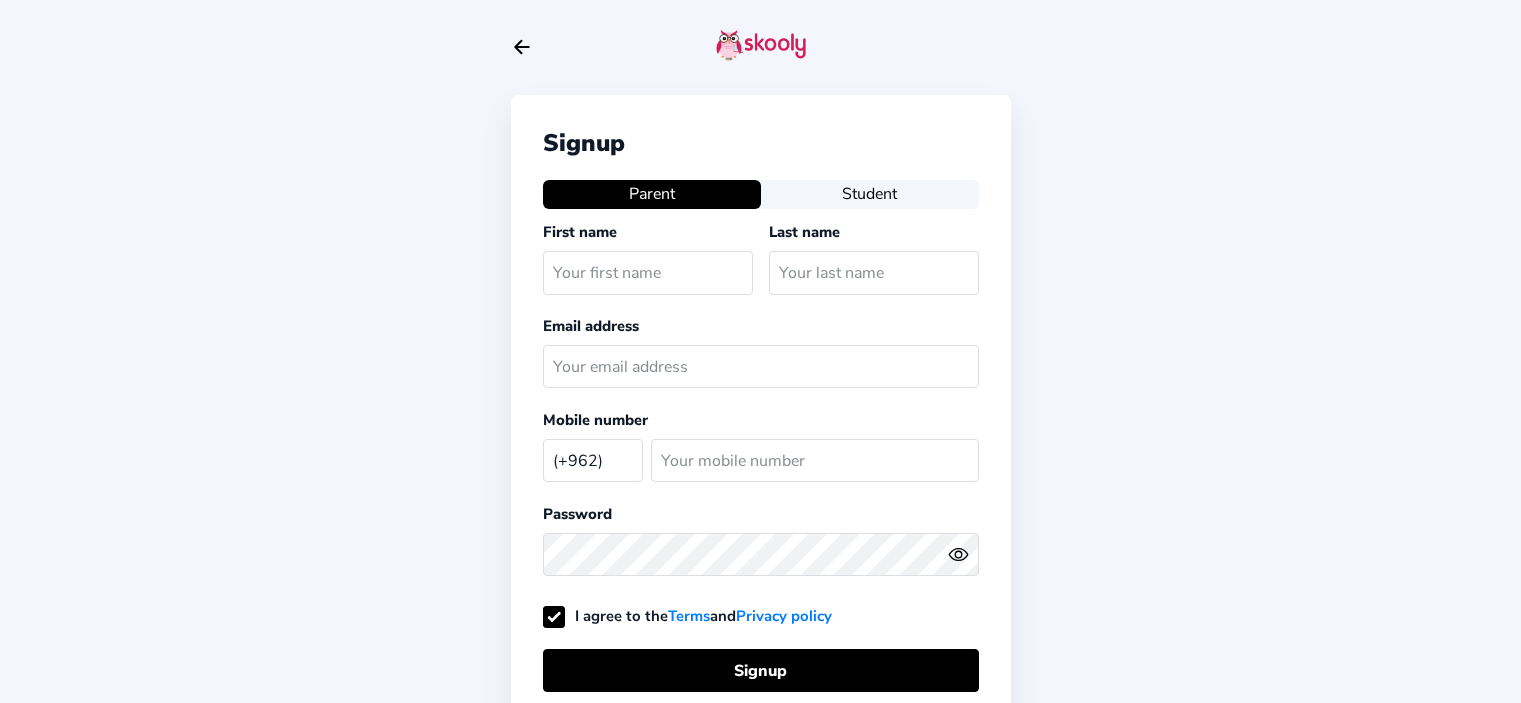 select on "JO" 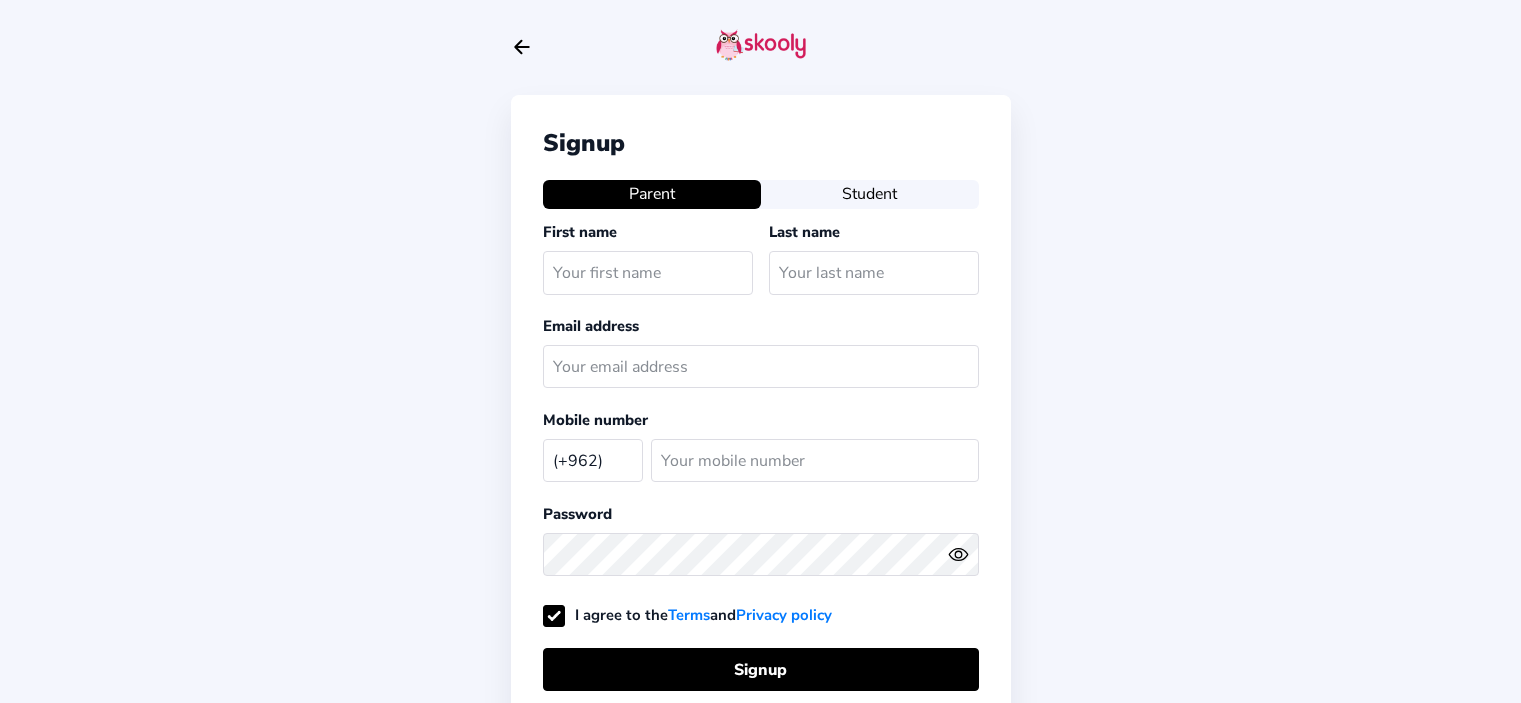 scroll, scrollTop: 0, scrollLeft: 0, axis: both 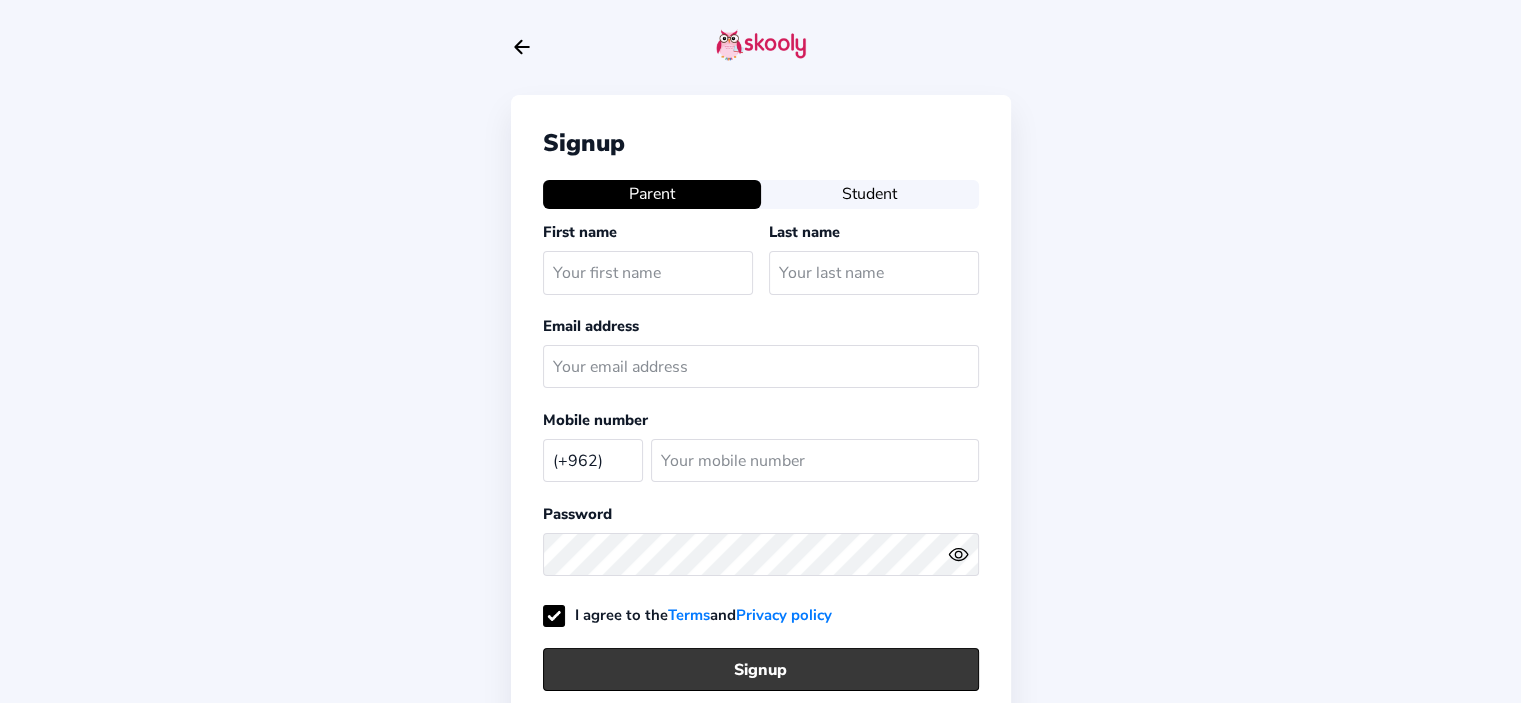 click on "Signup" 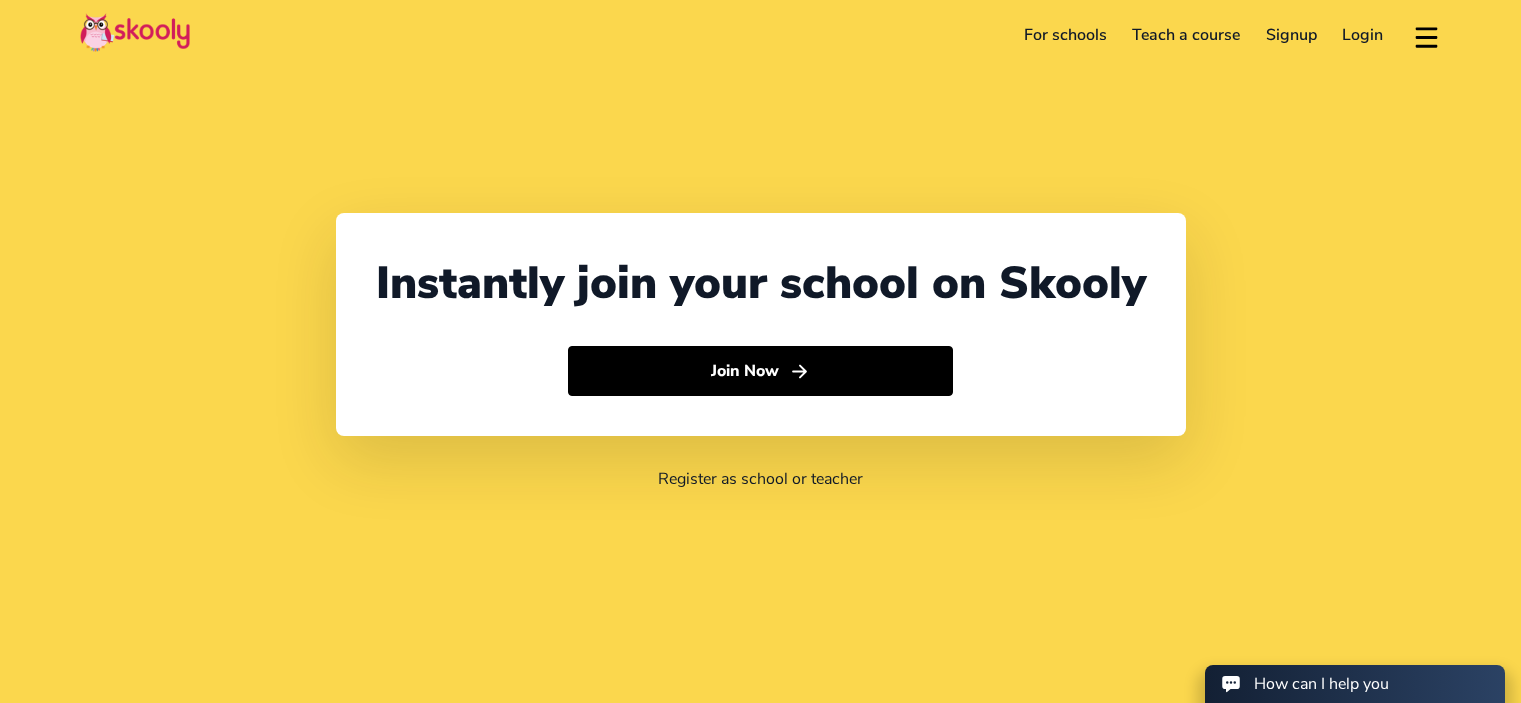 select on "962" 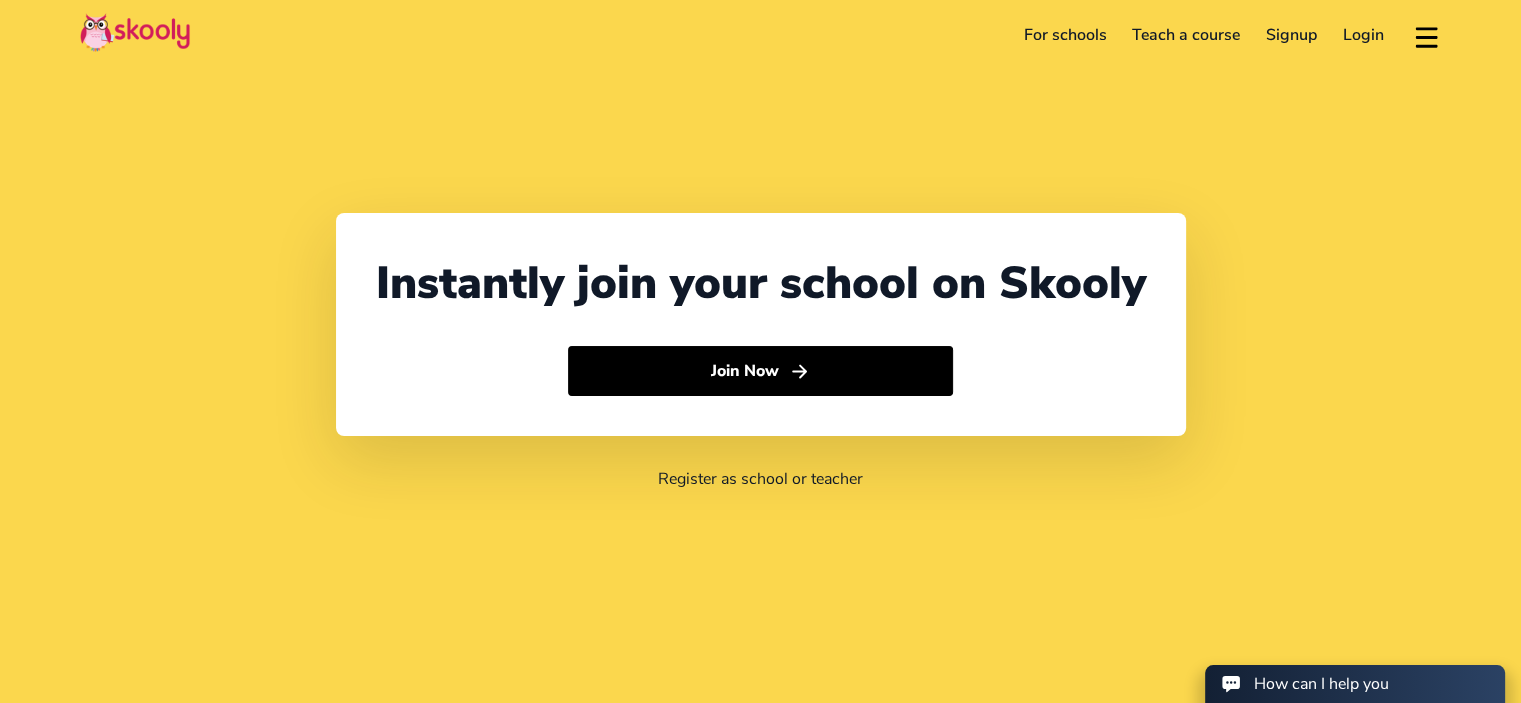 scroll, scrollTop: 0, scrollLeft: 0, axis: both 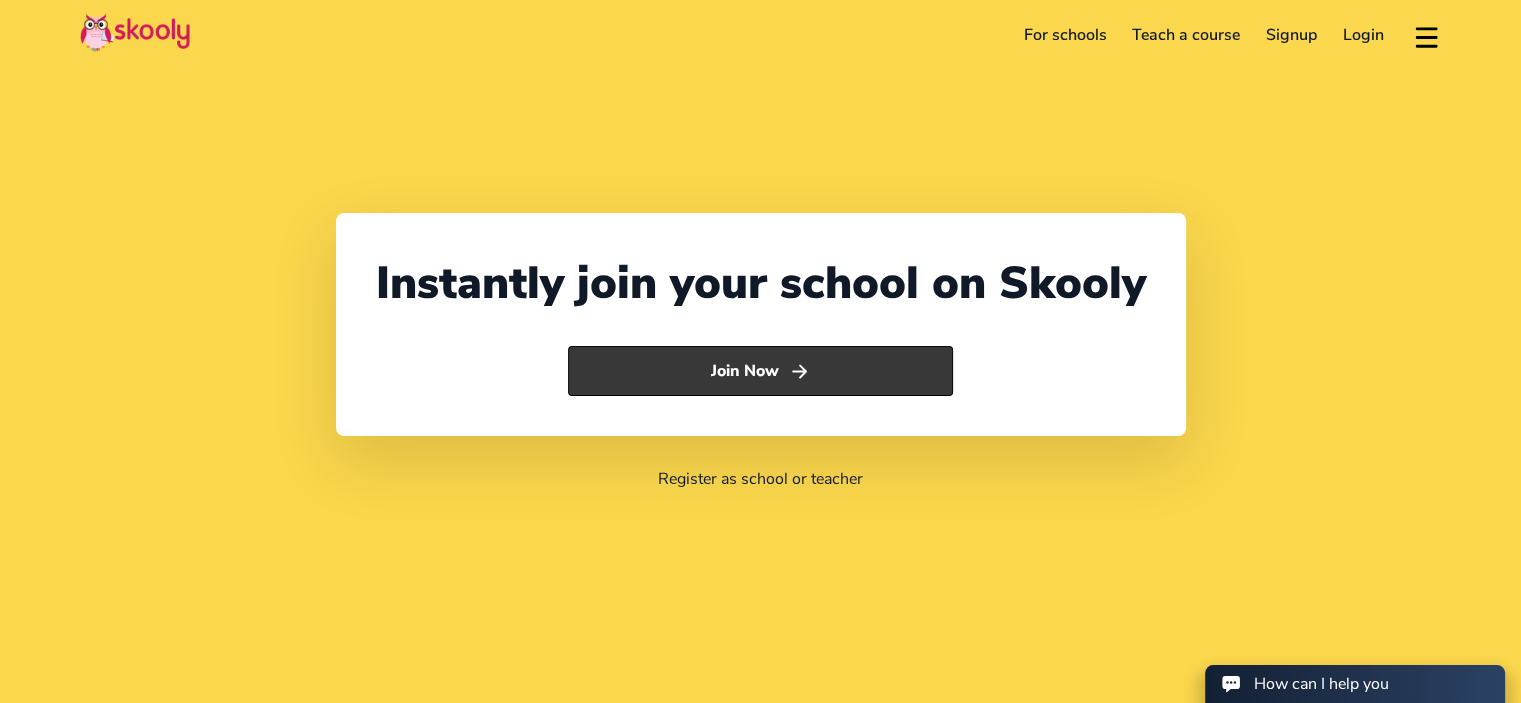click on "Join Now" 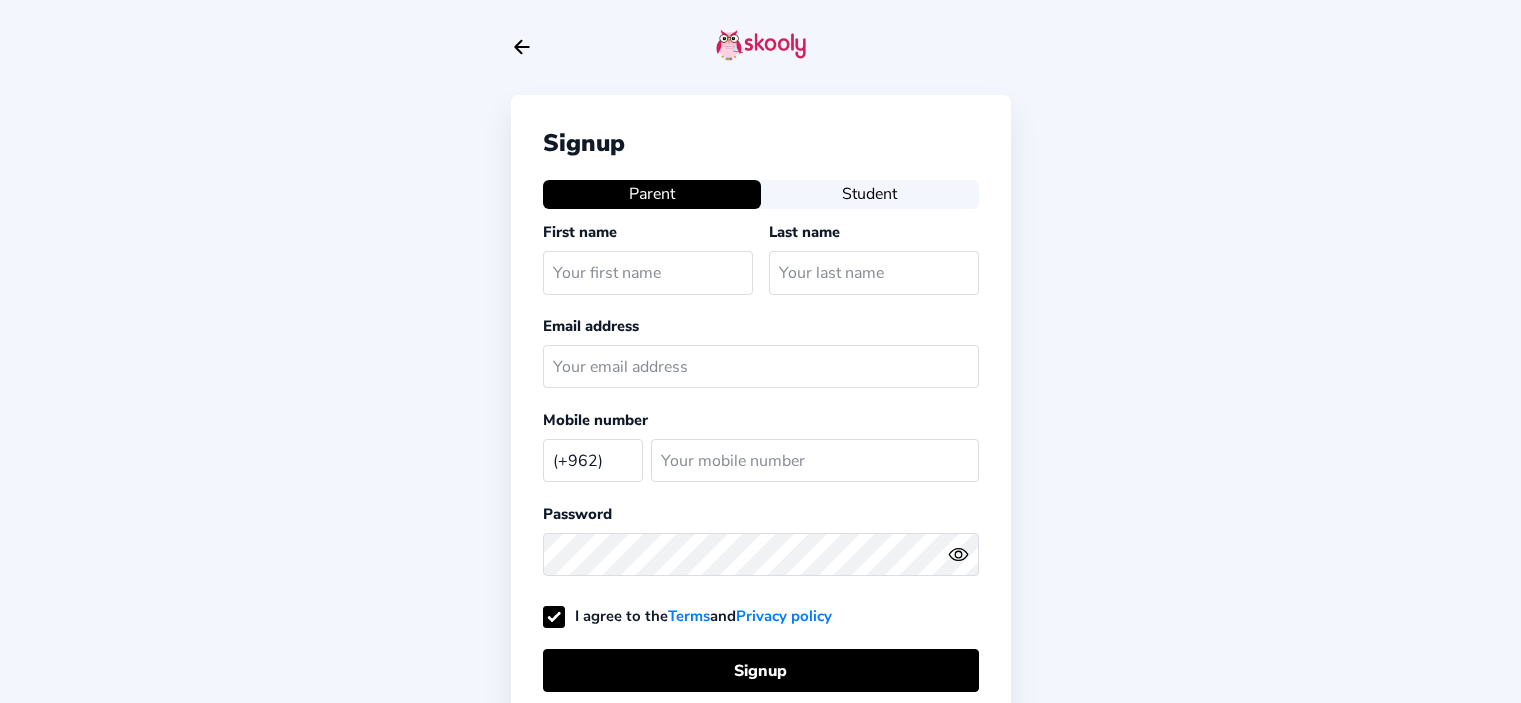 select on "JO" 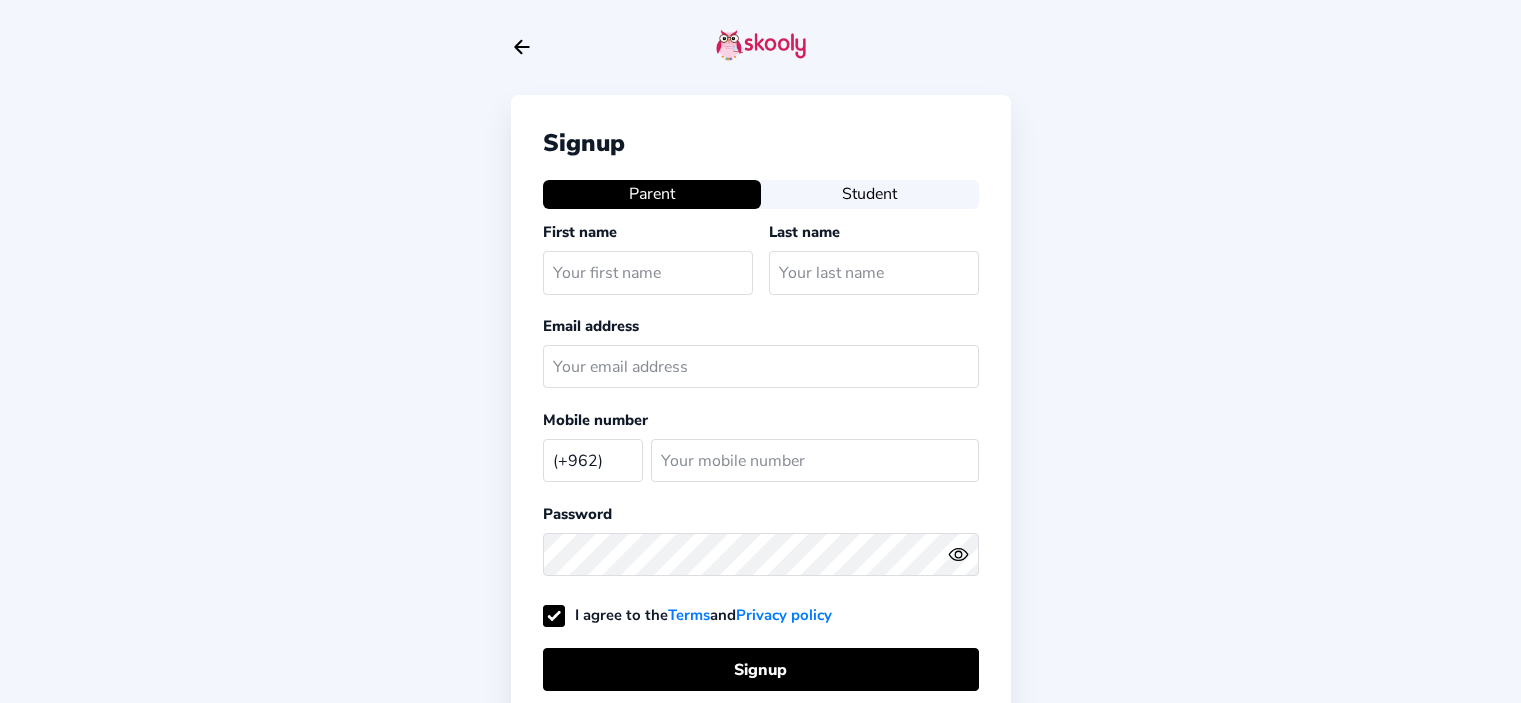 scroll, scrollTop: 0, scrollLeft: 0, axis: both 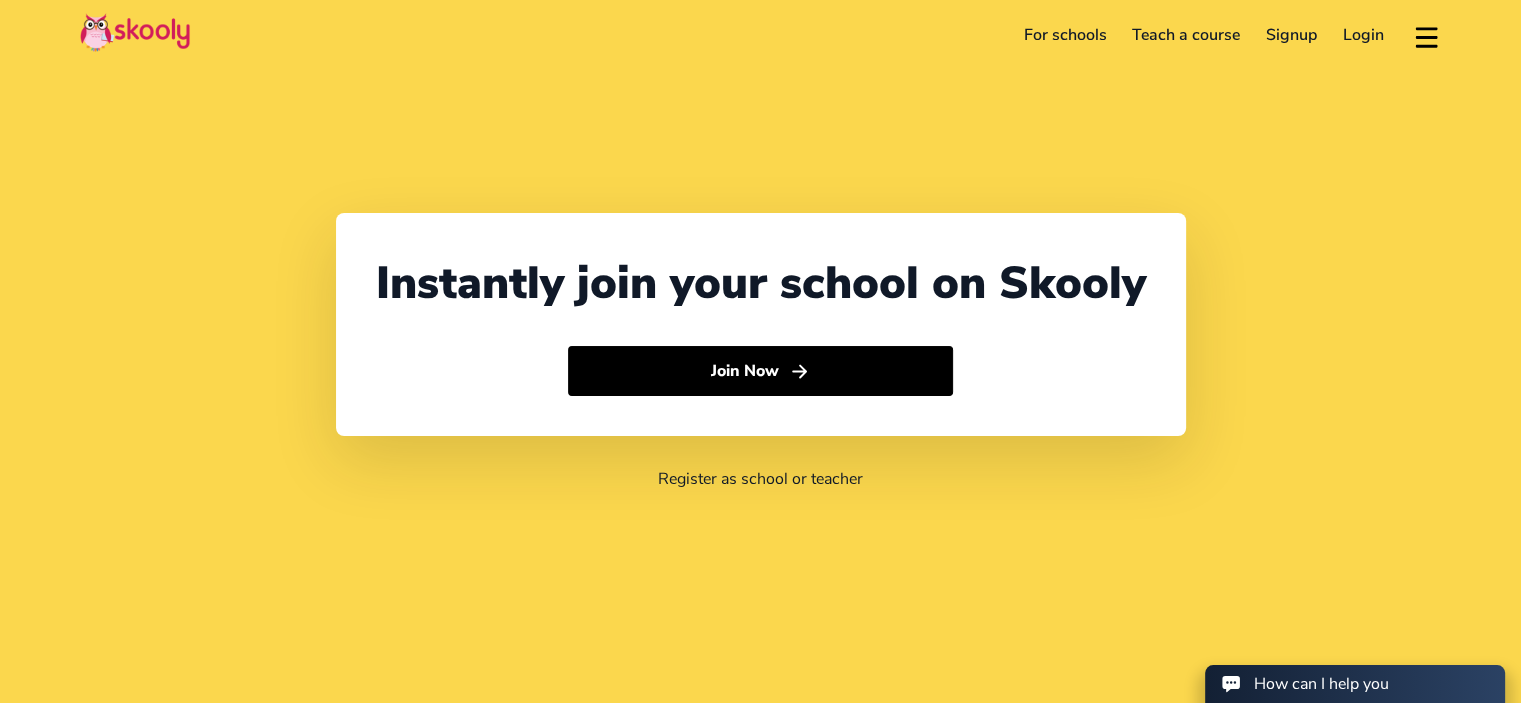 select on "962" 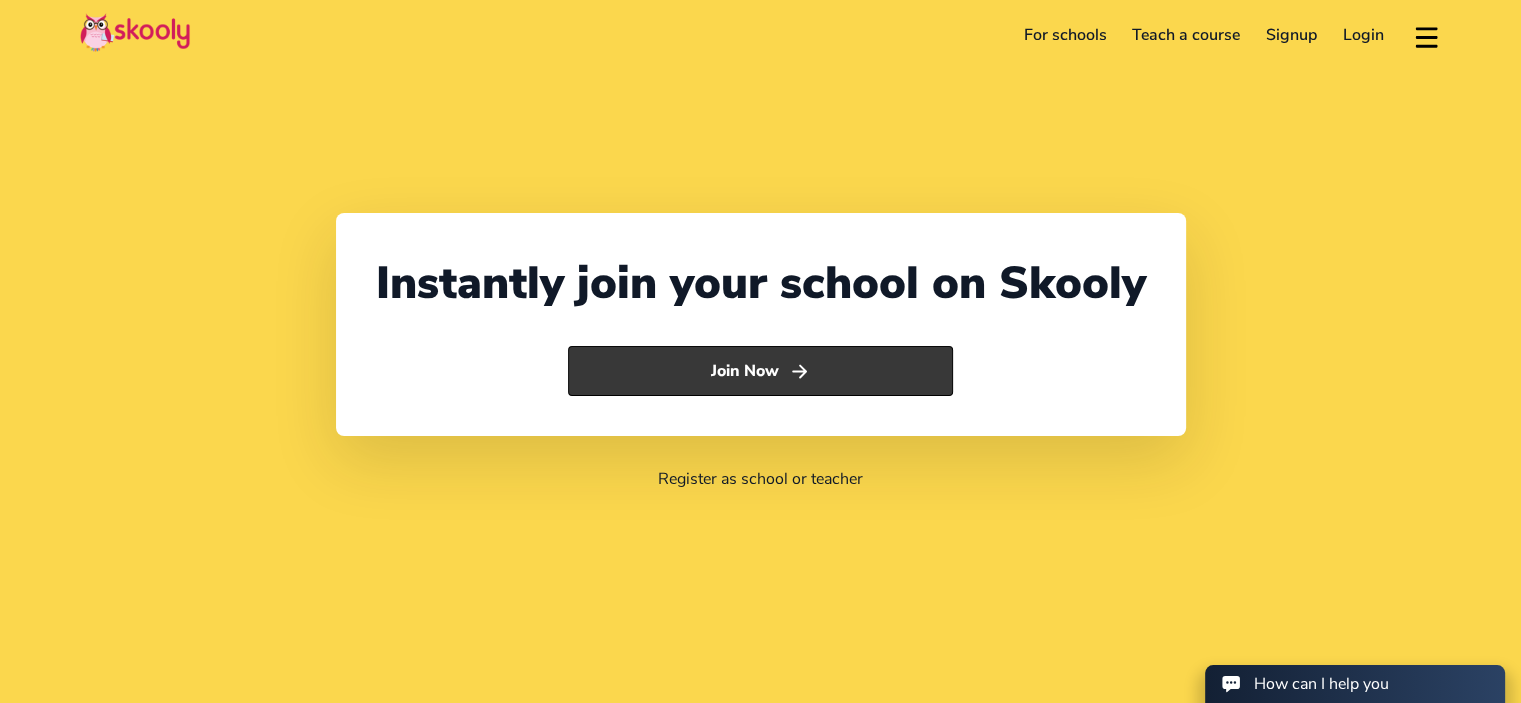 click on "Join Now" 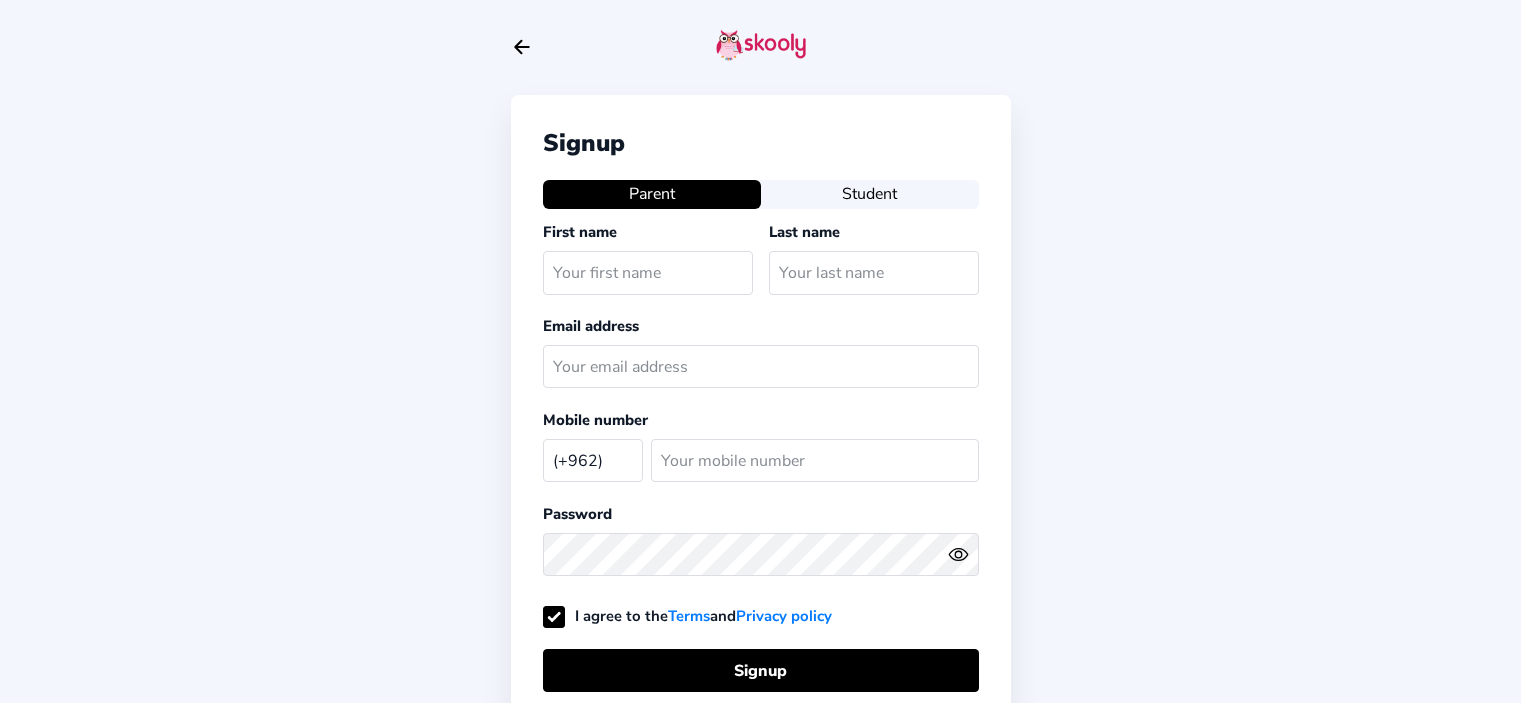 select on "JO" 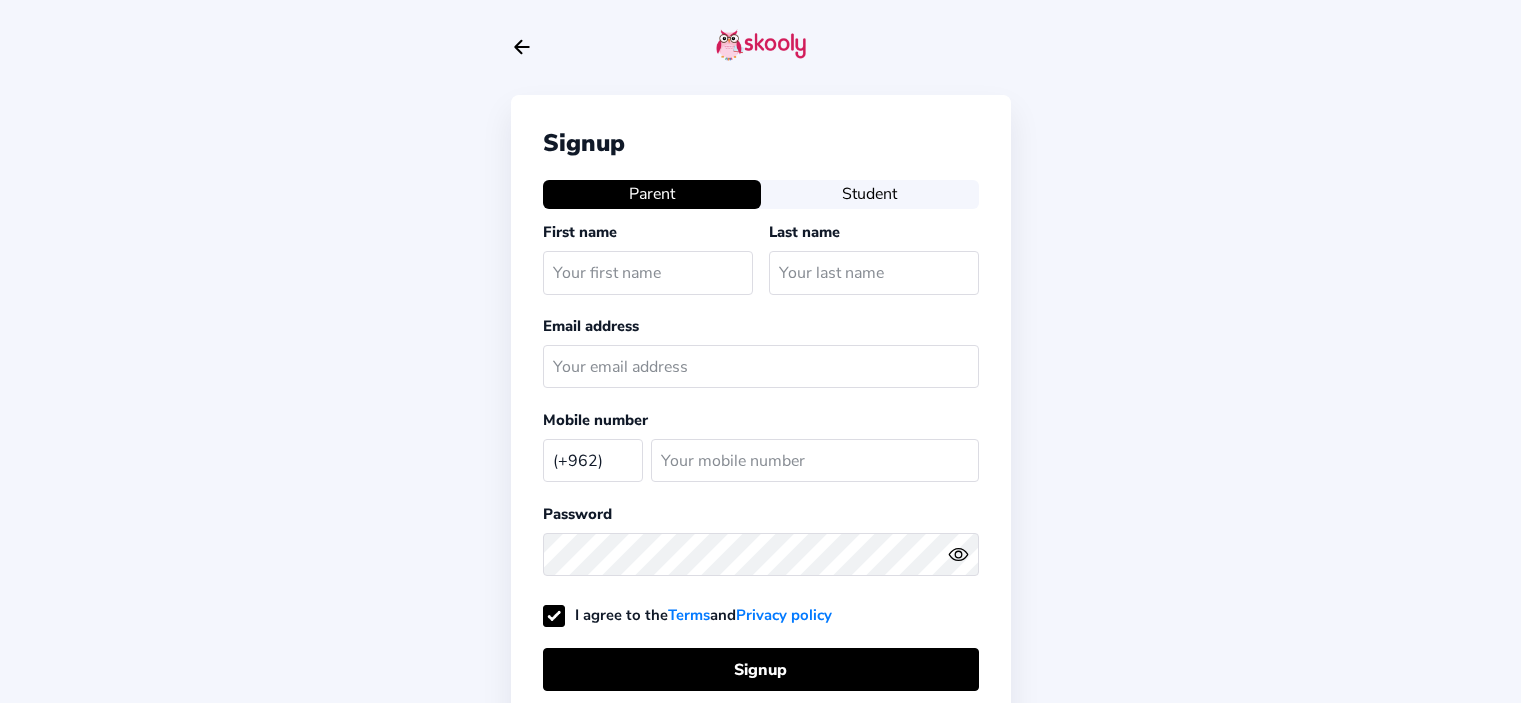 scroll, scrollTop: 0, scrollLeft: 0, axis: both 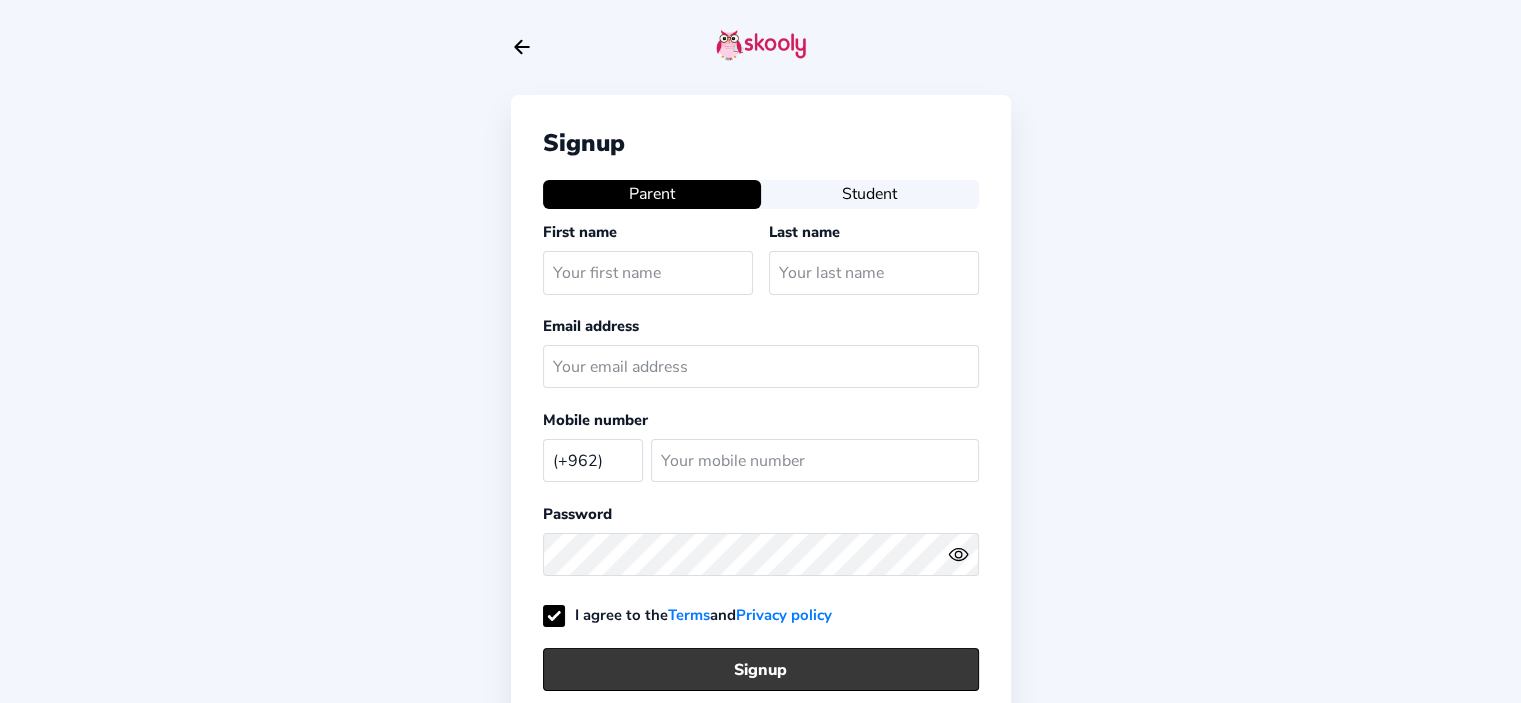 click on "Signup" 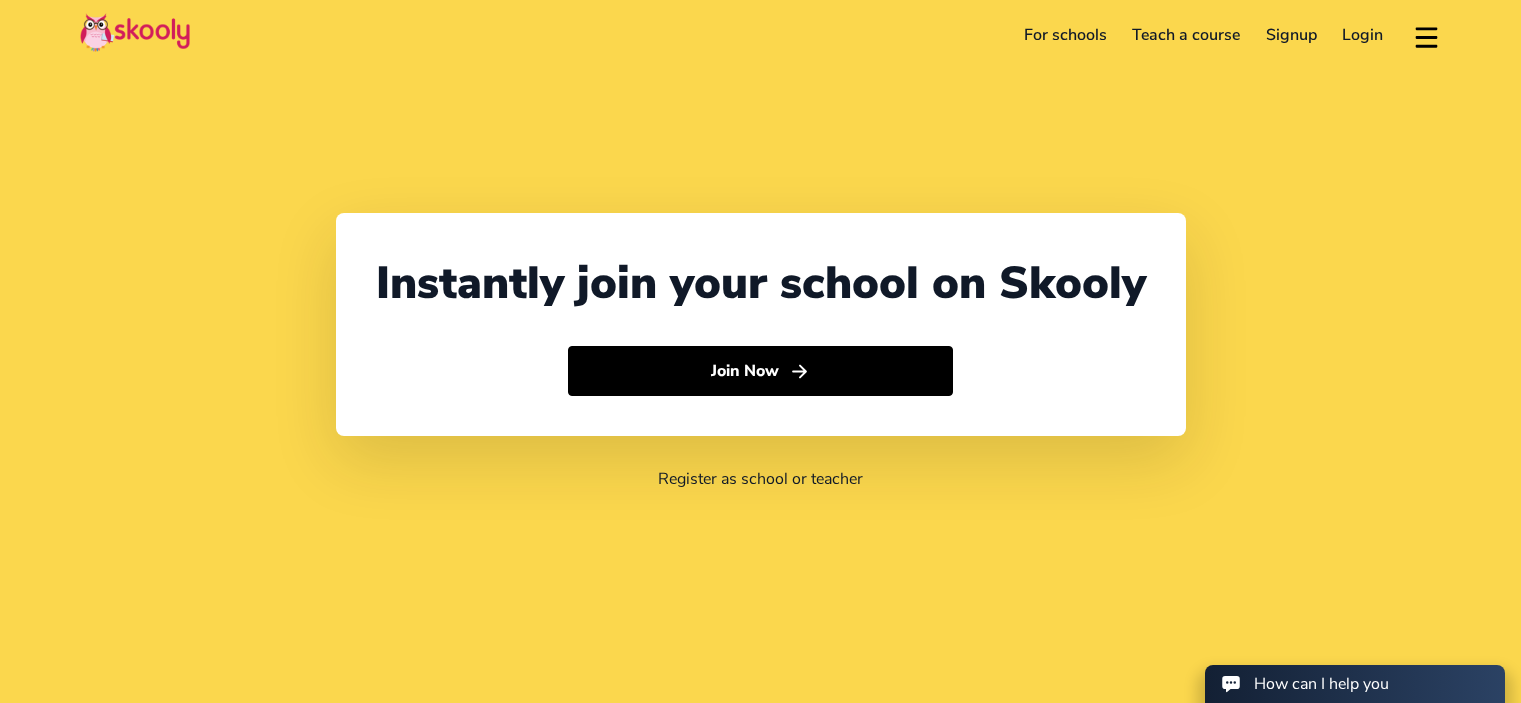 scroll, scrollTop: 0, scrollLeft: 0, axis: both 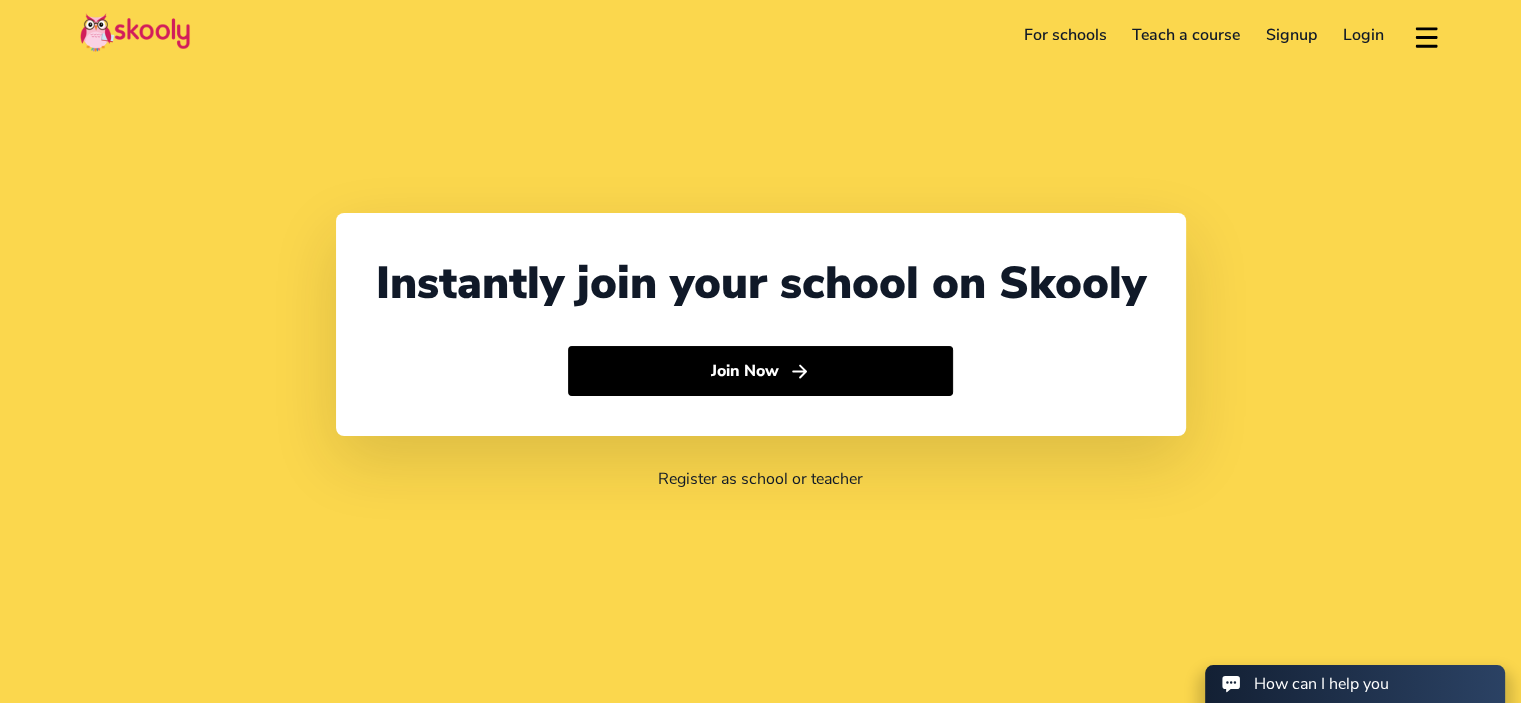 select on "962" 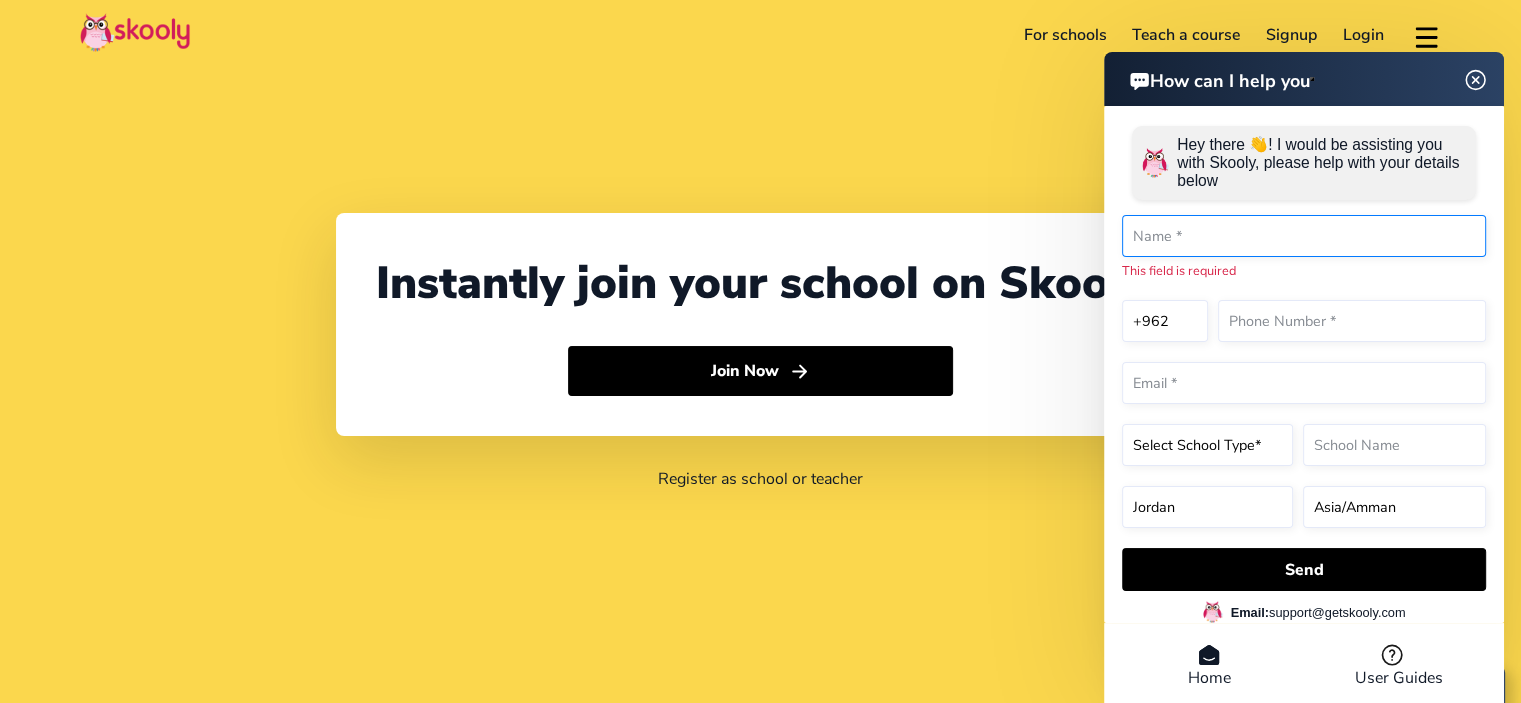 click at bounding box center (1304, 236) 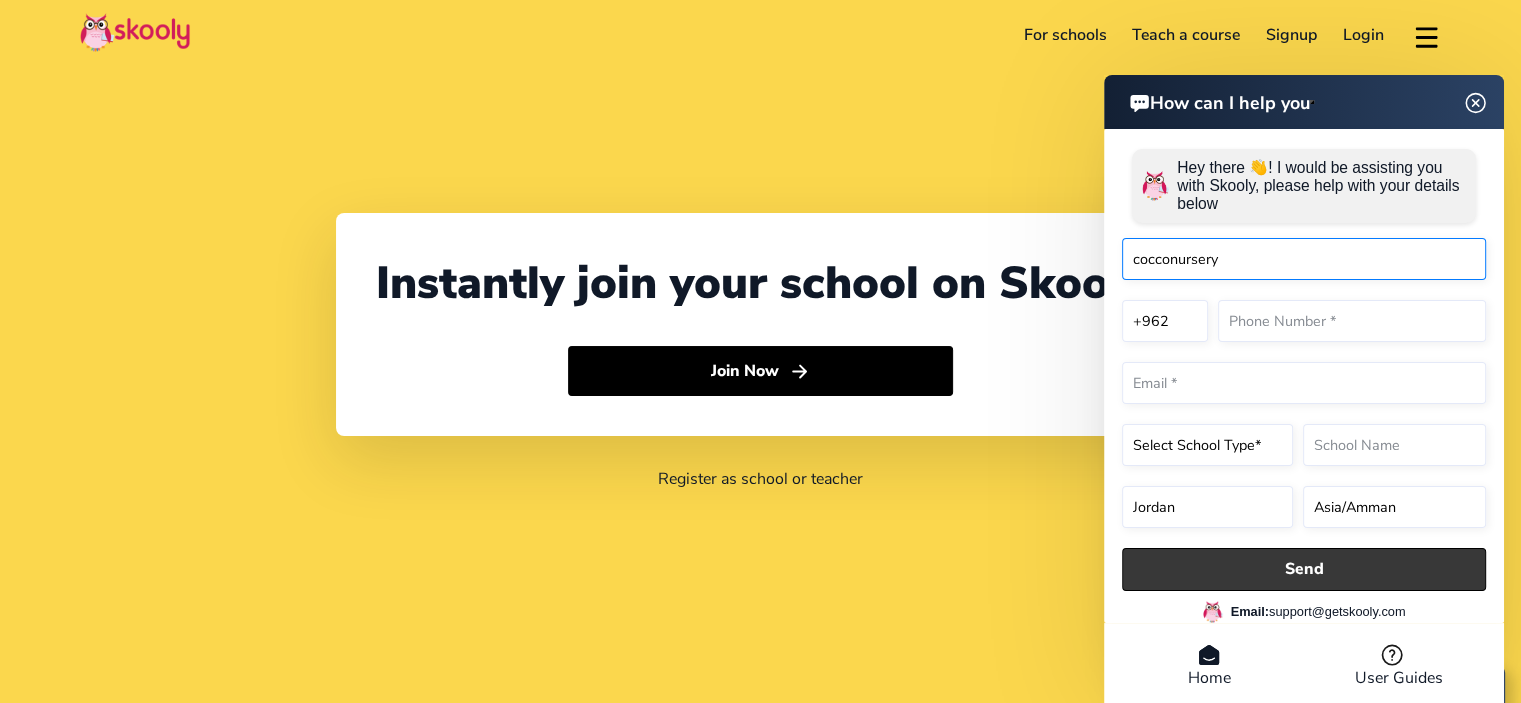 type on "cocconursery" 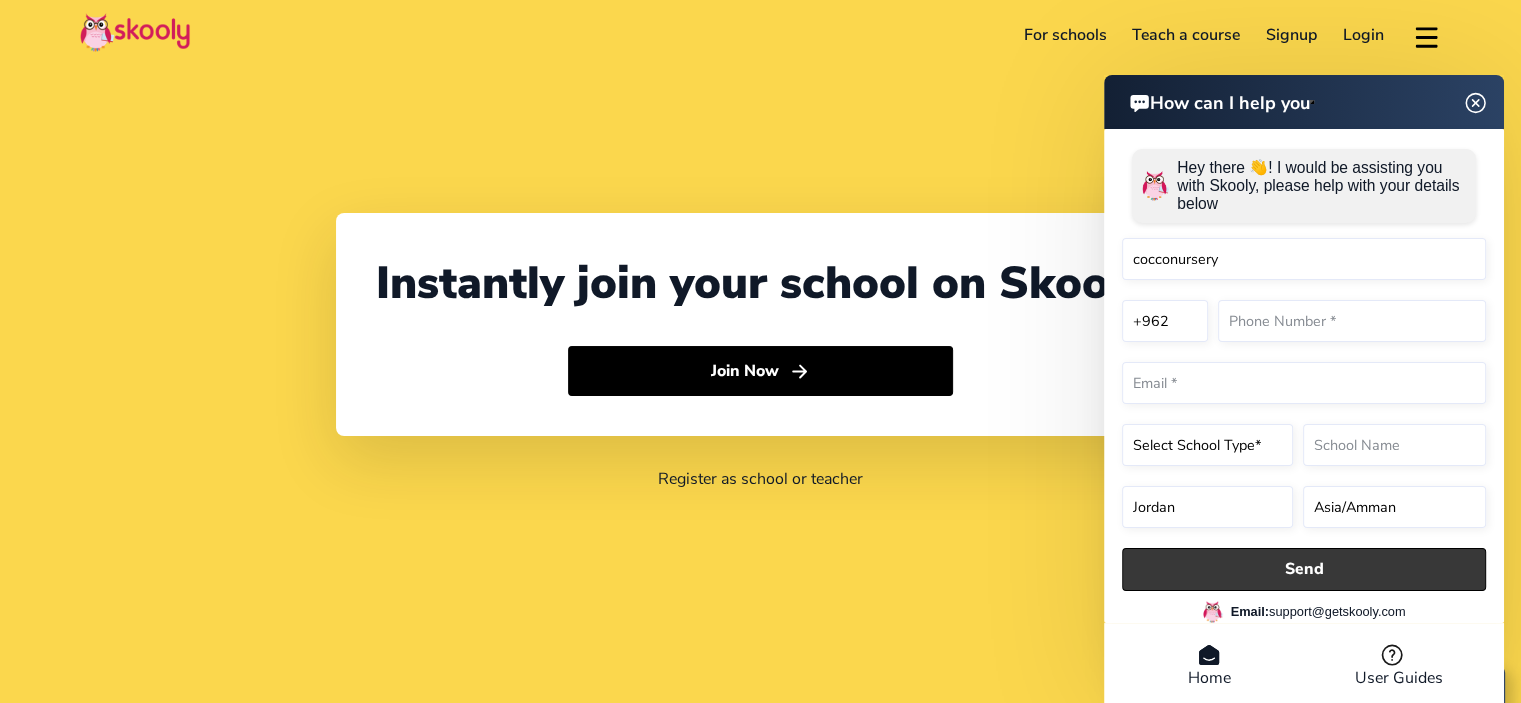 click on "Send" at bounding box center [1304, 569] 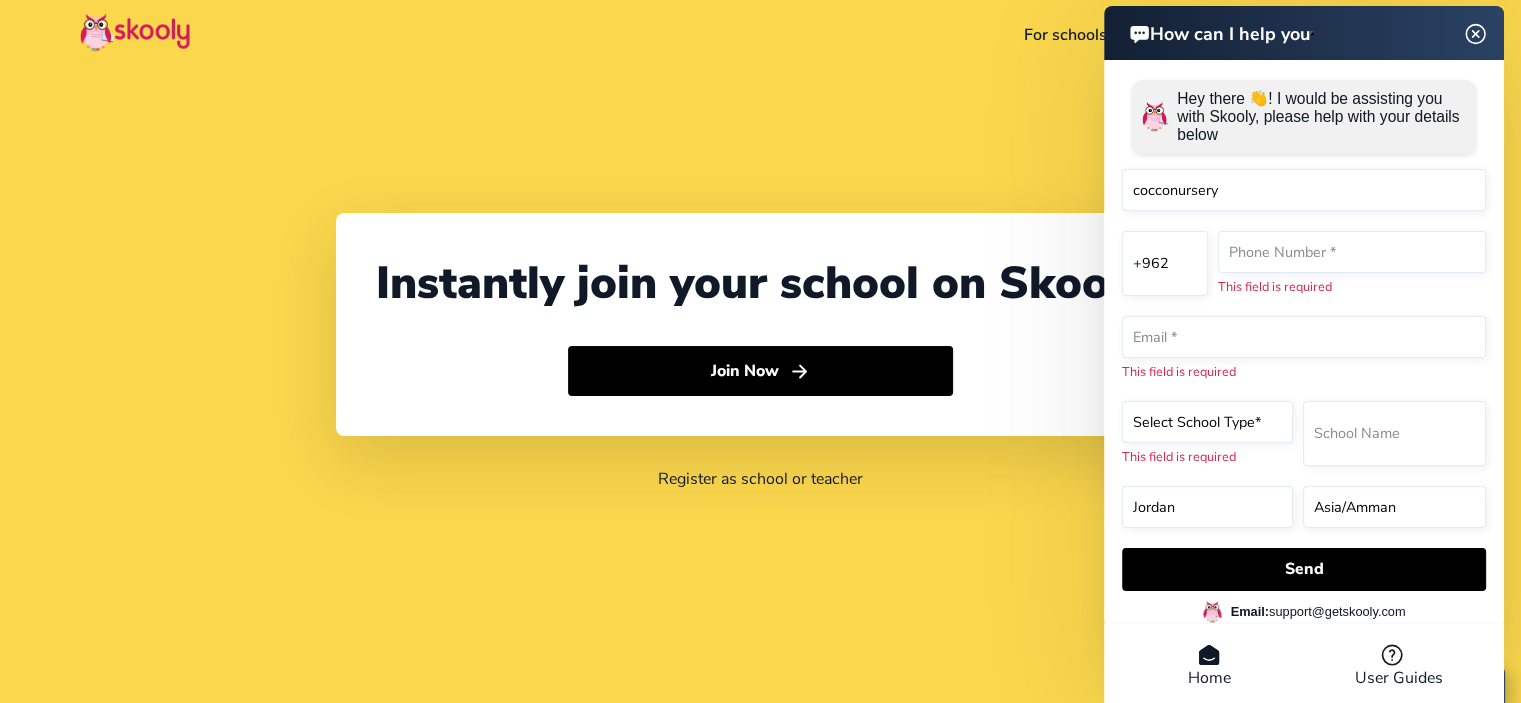 click at bounding box center [1476, 33] 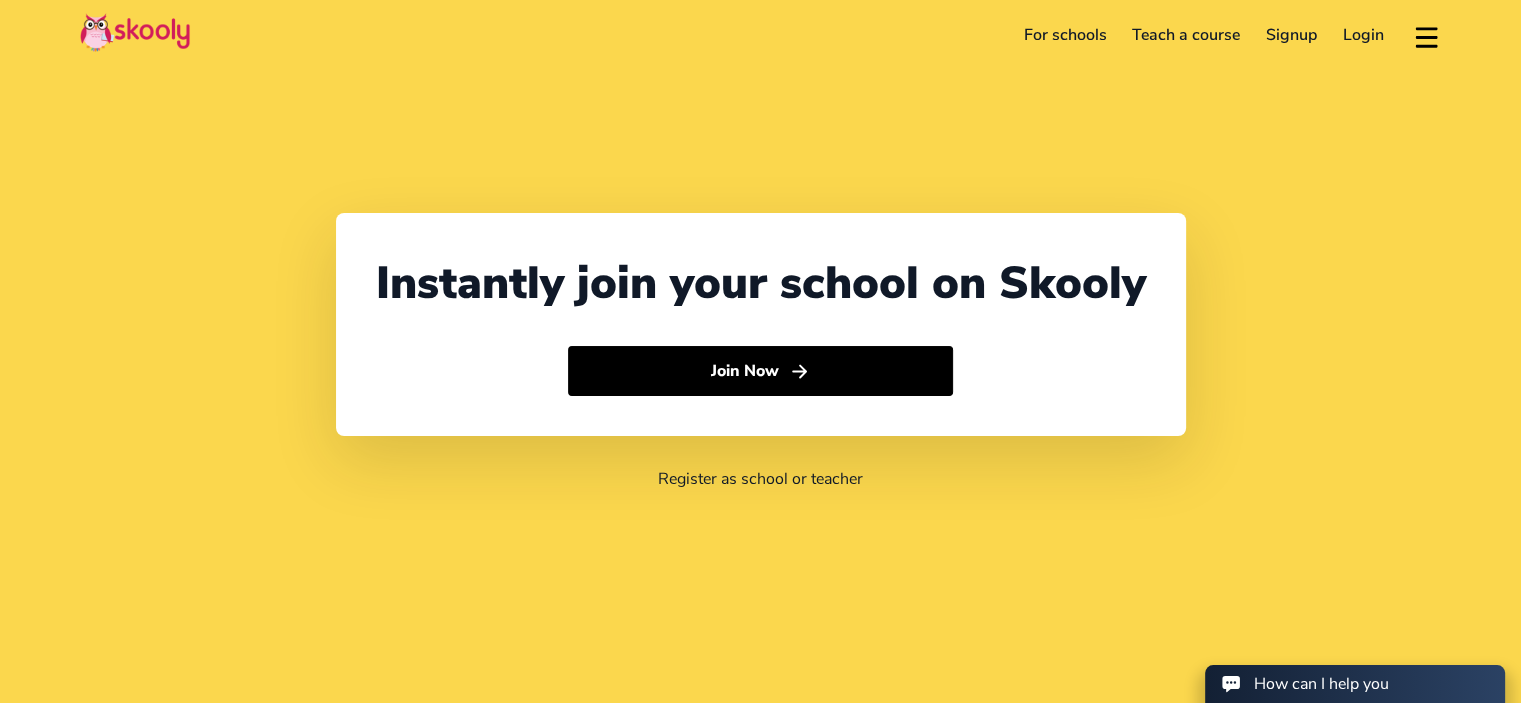 click on "Login" 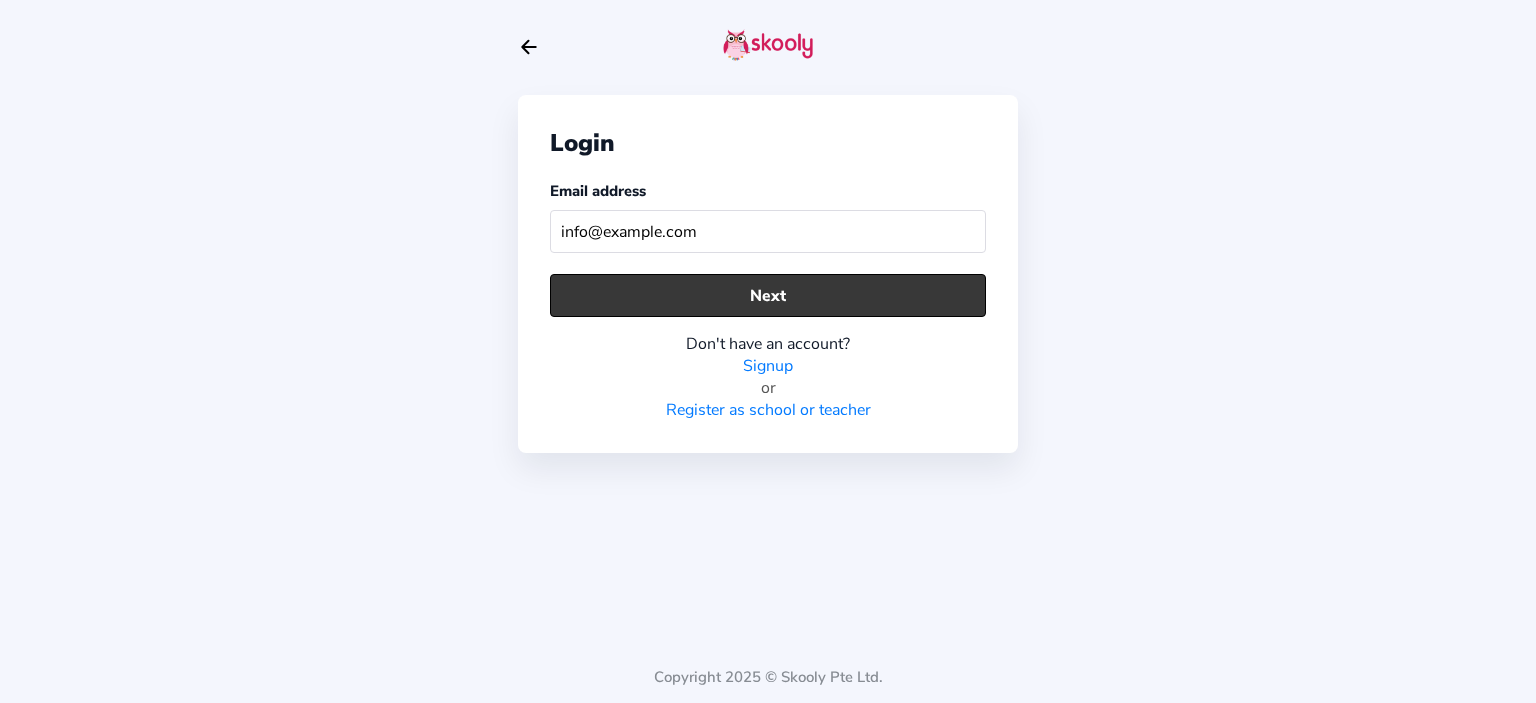 type on "info@example.com" 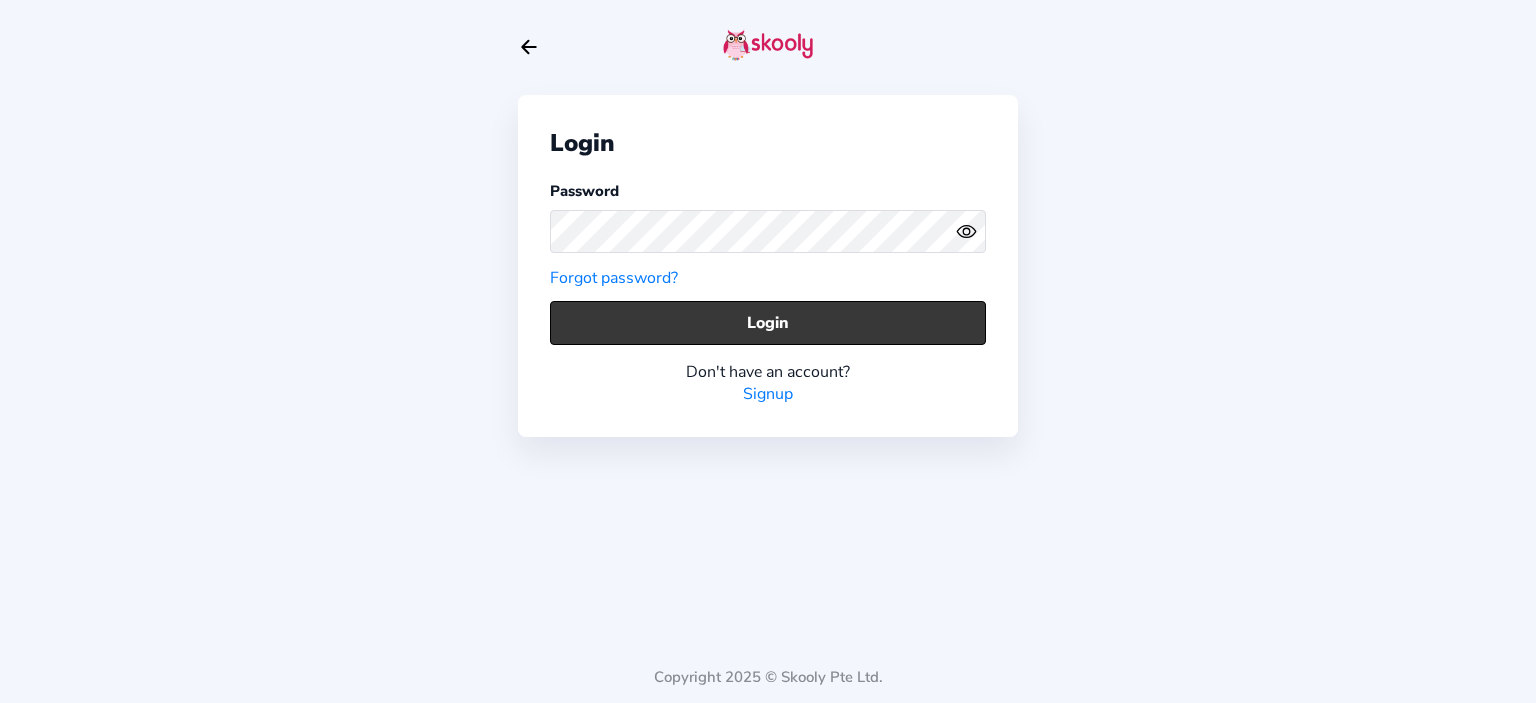click on "Login" 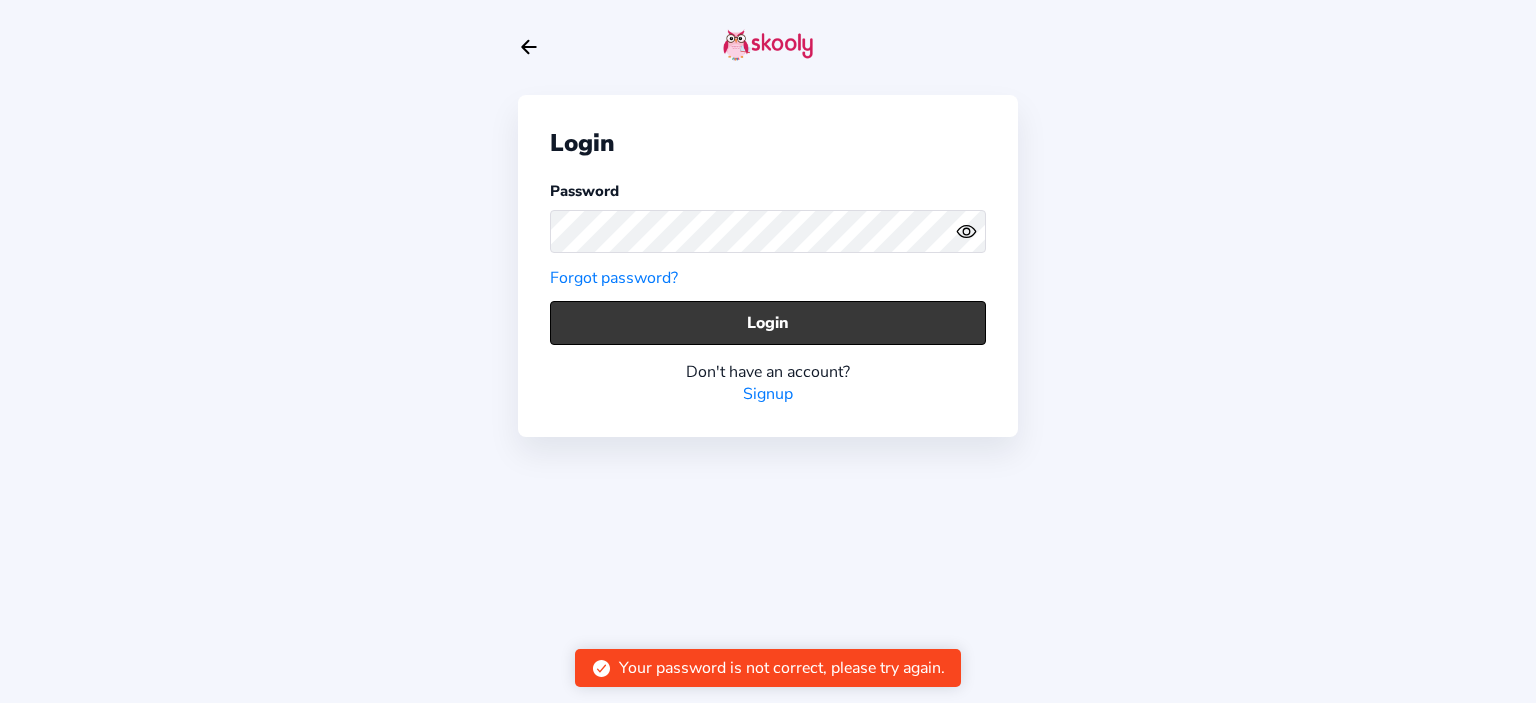 click on "Login" 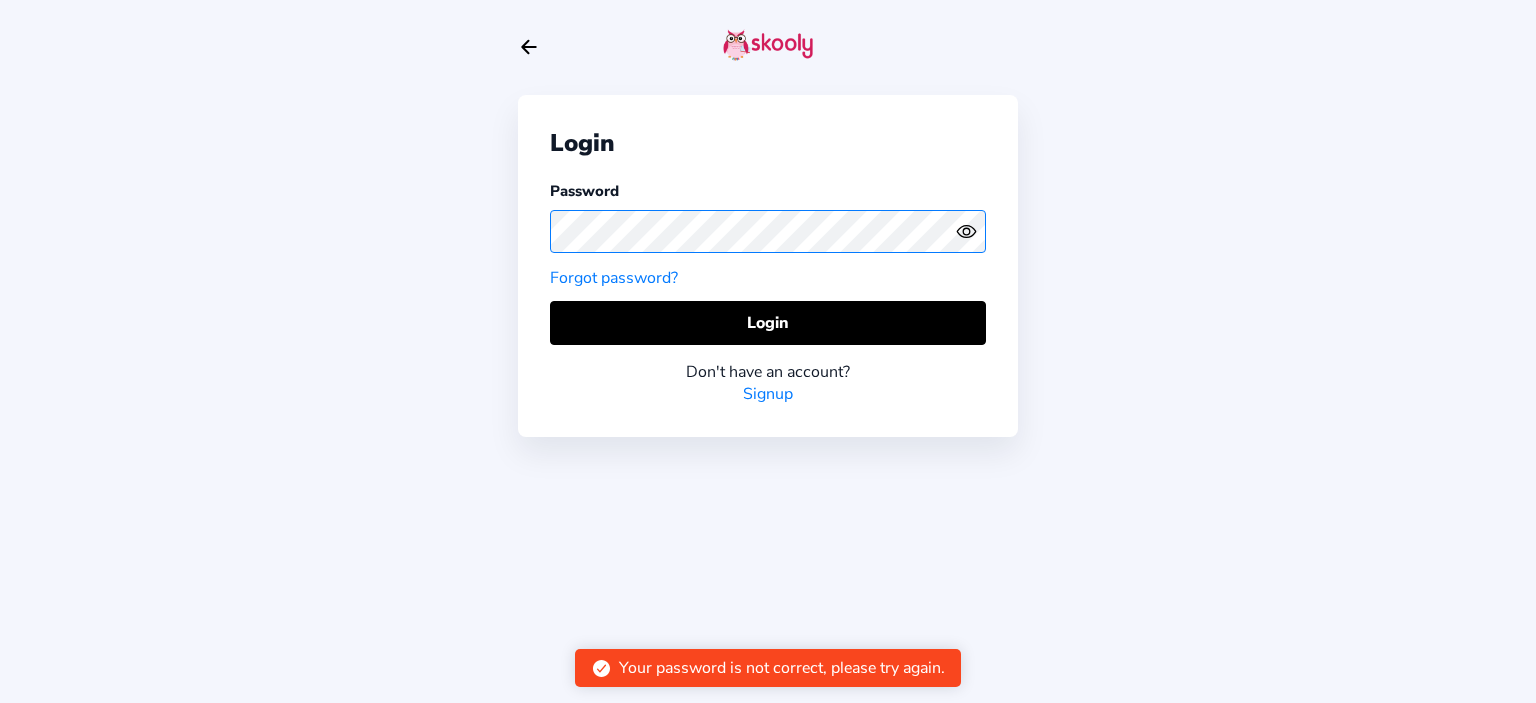 click on "Login Password Forgot password?  Login  Don't have an account? Signup Copyright 2025 © Skooly Pte Ltd." 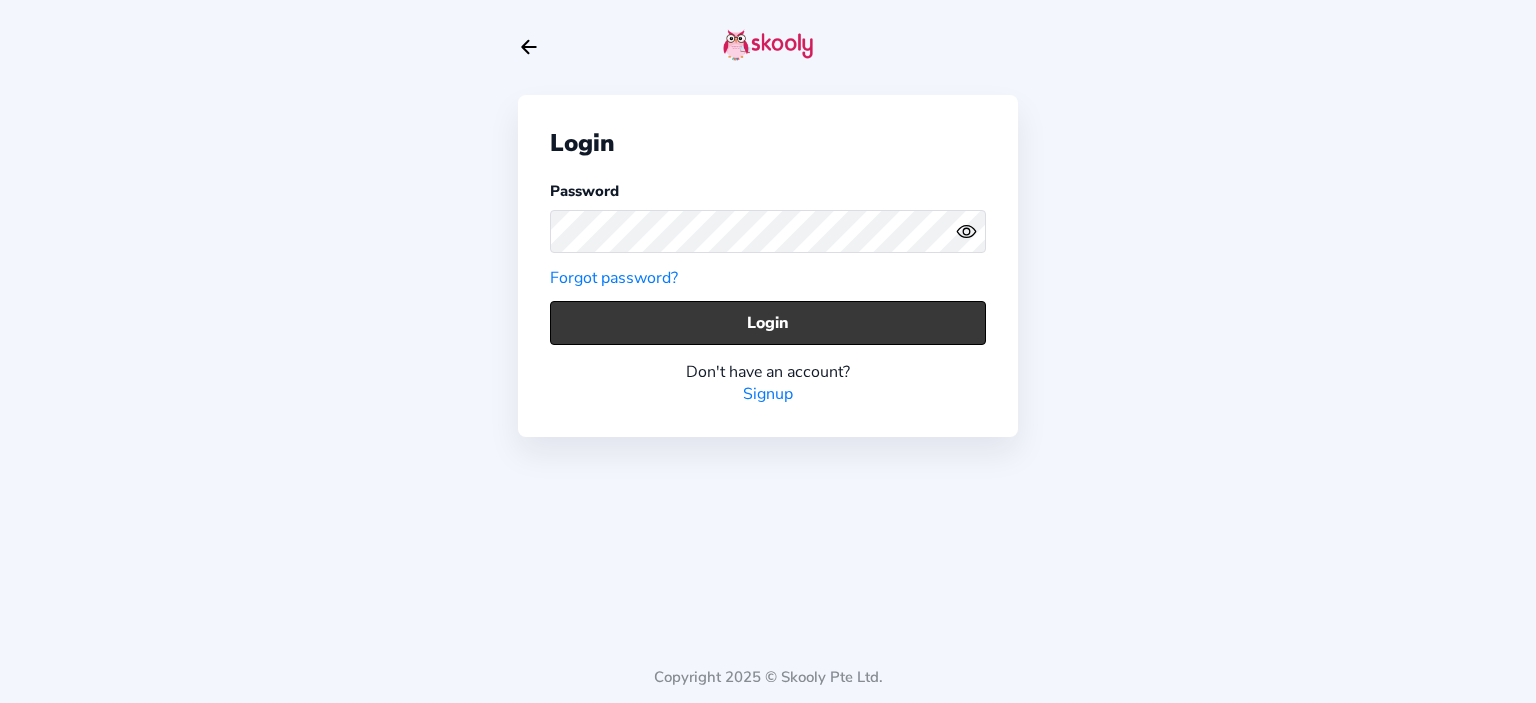 click on "Login" 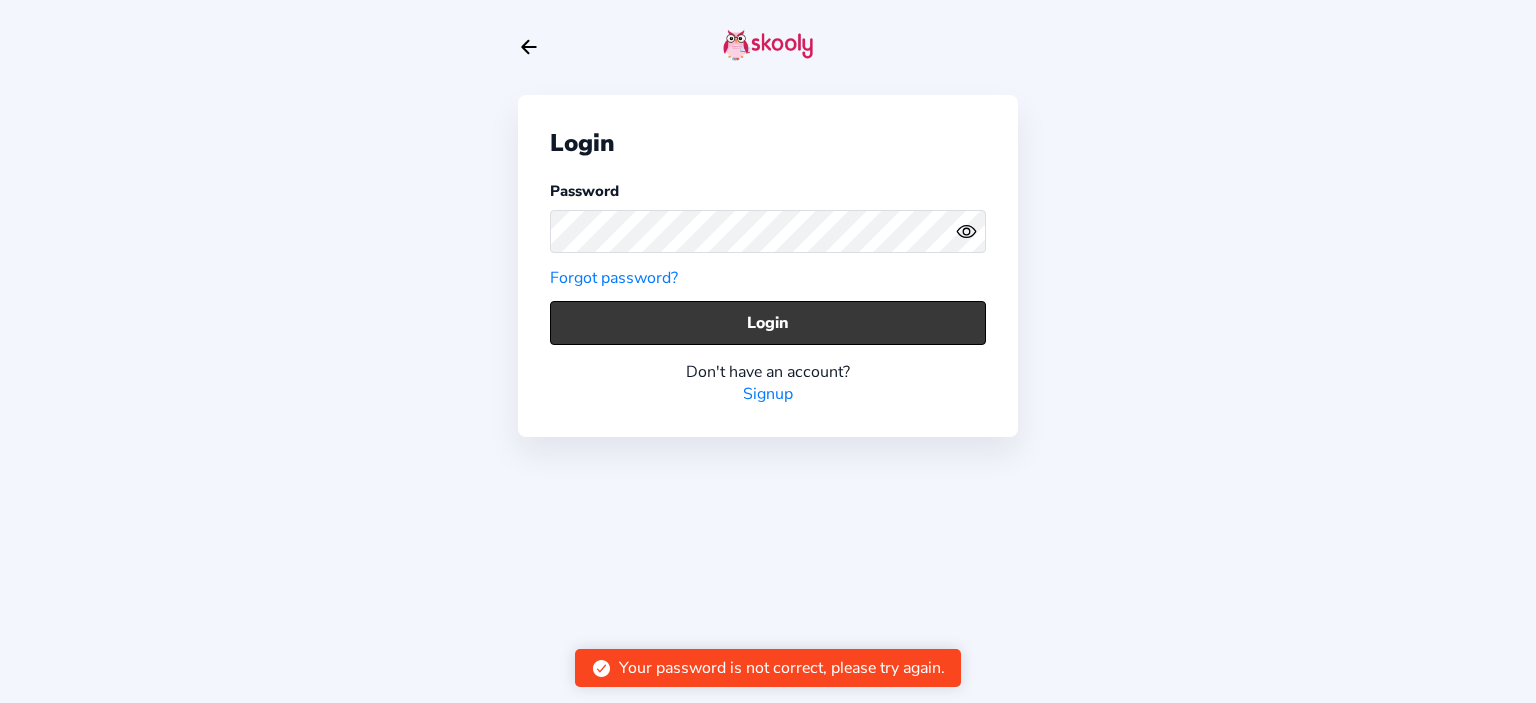 click on "Login" 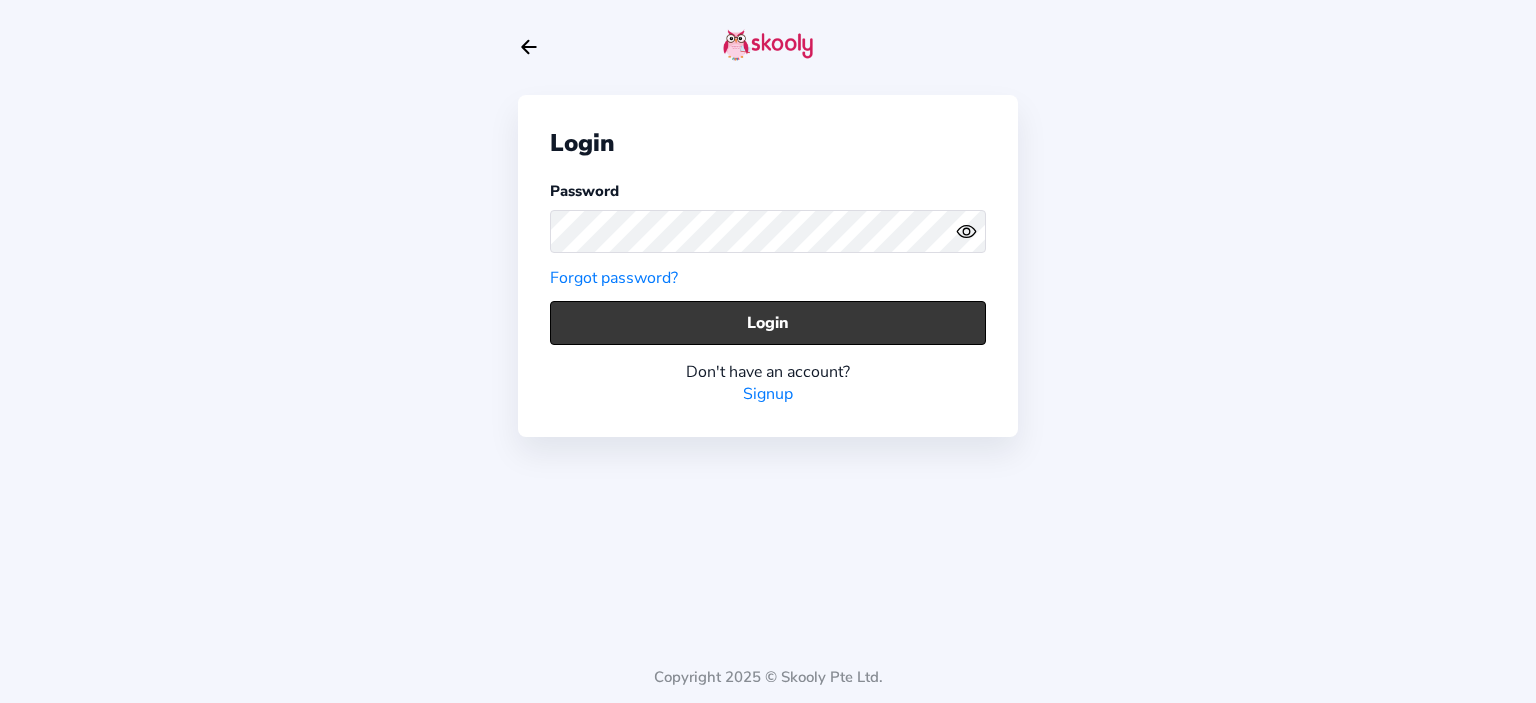 click on "Login" 